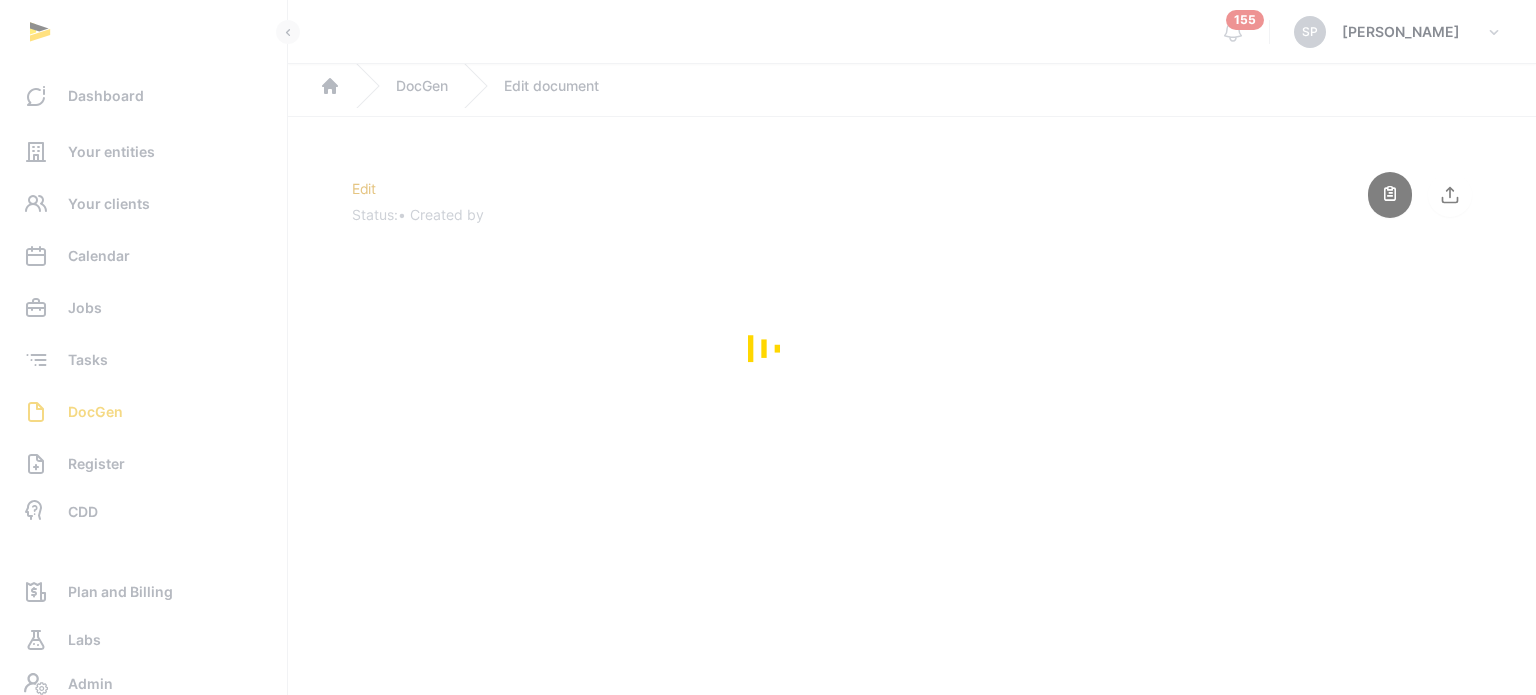 scroll, scrollTop: 0, scrollLeft: 0, axis: both 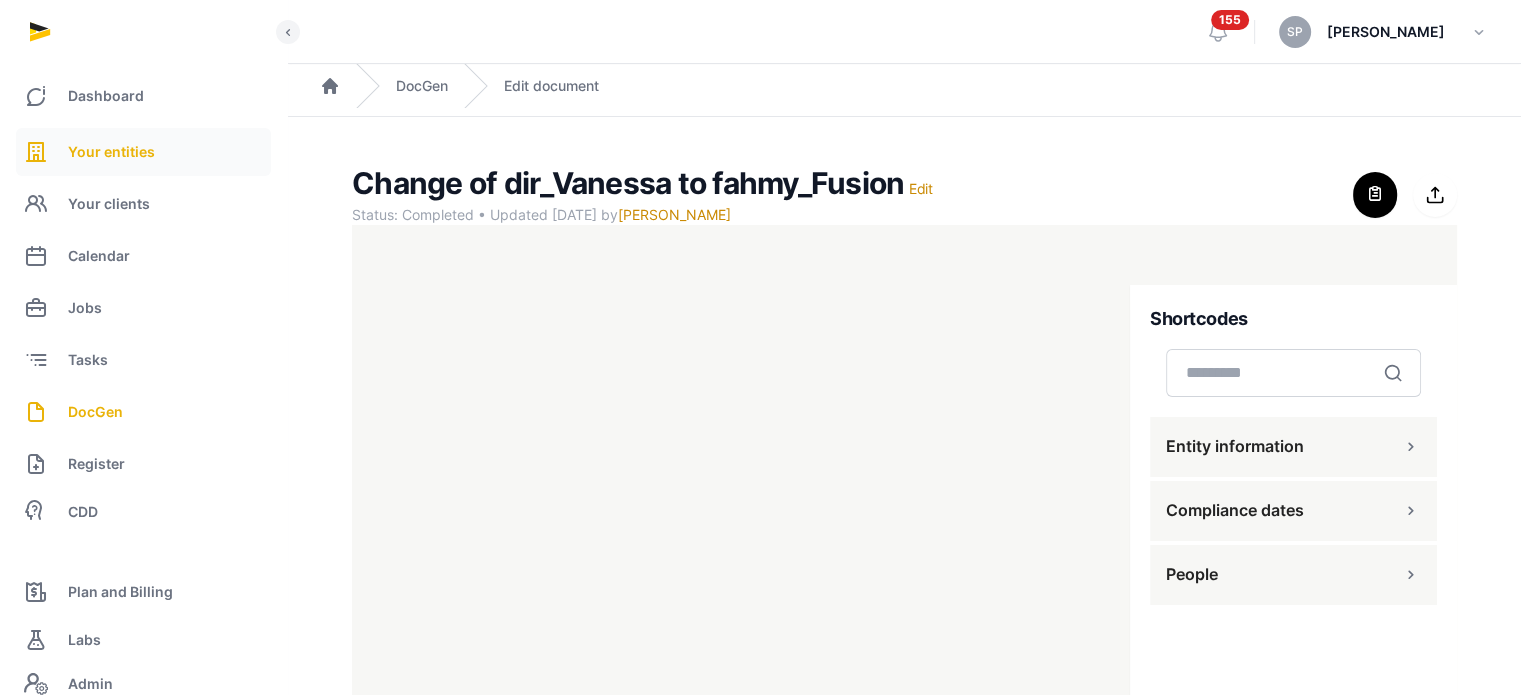 click on "Your entities" at bounding box center (143, 152) 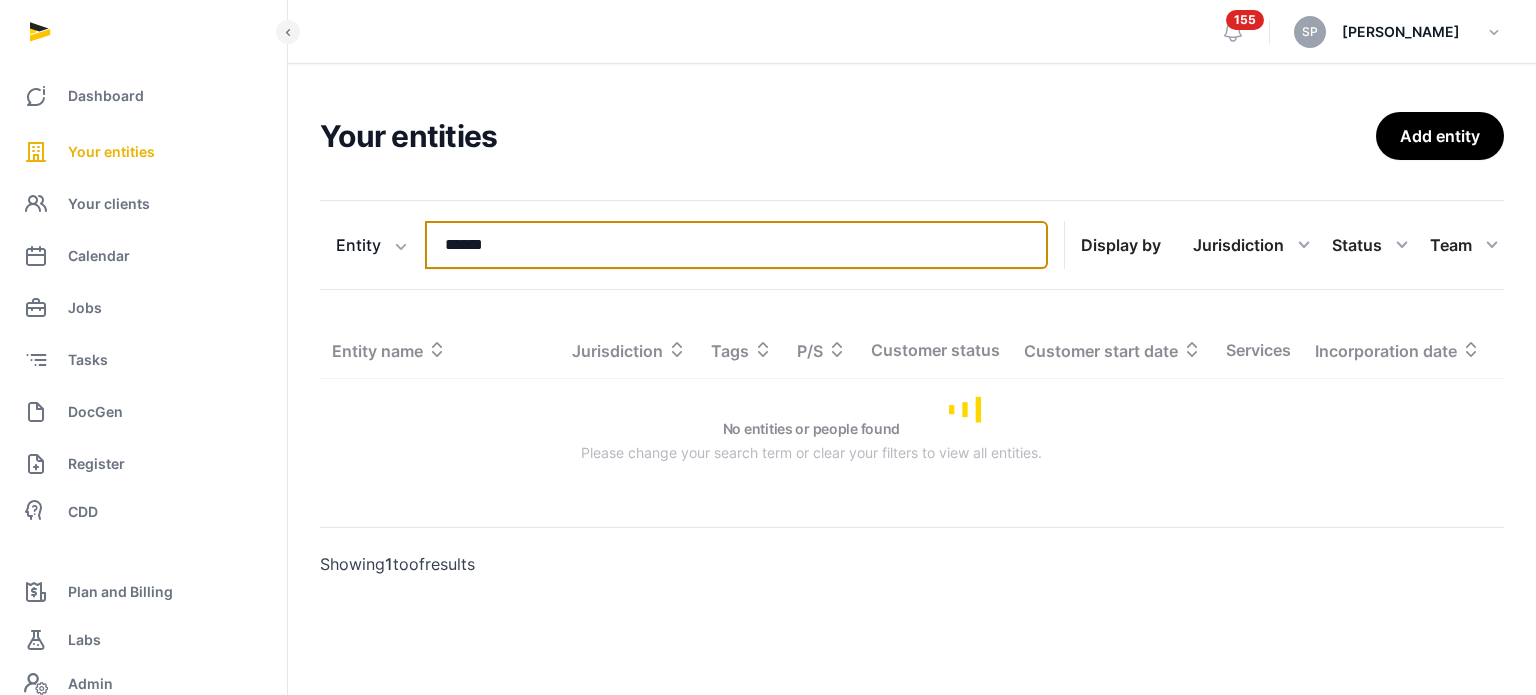 click on "******" at bounding box center (736, 245) 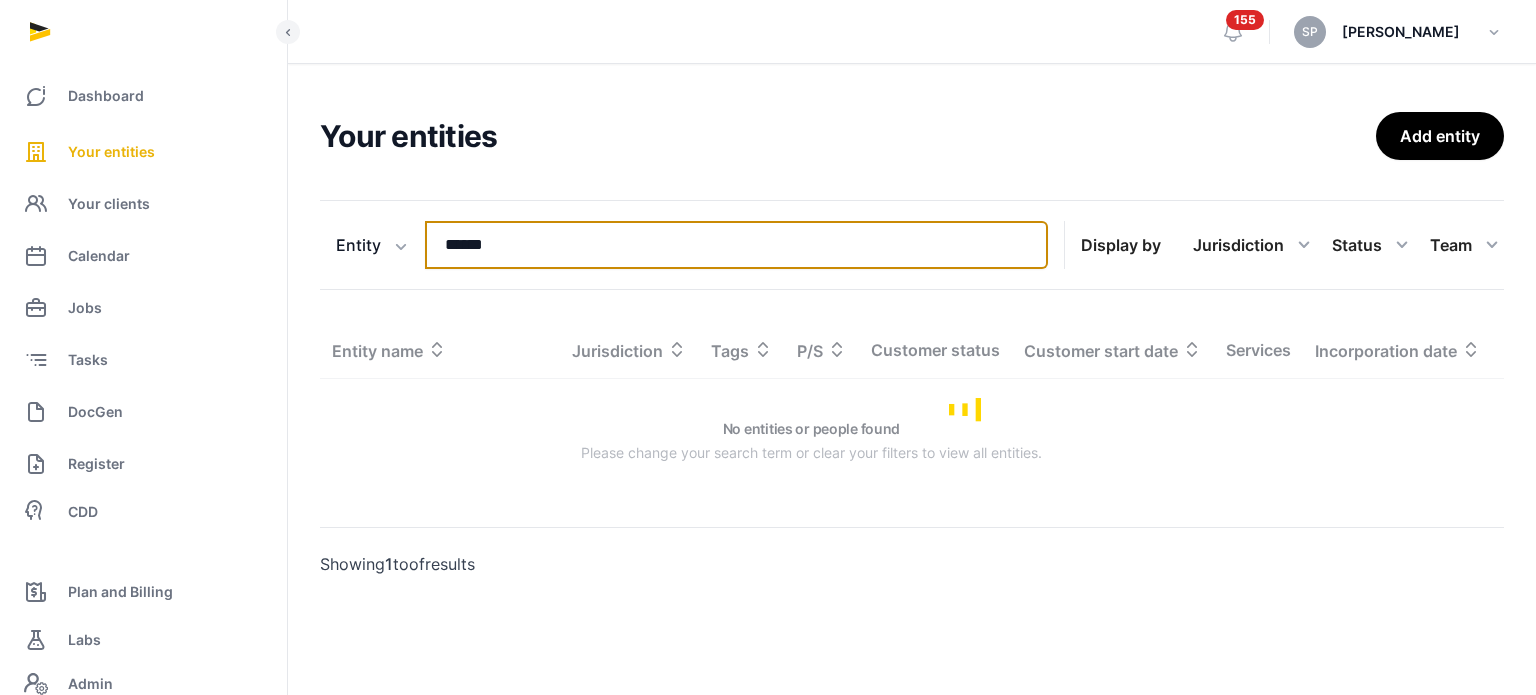 click on "******" at bounding box center [736, 245] 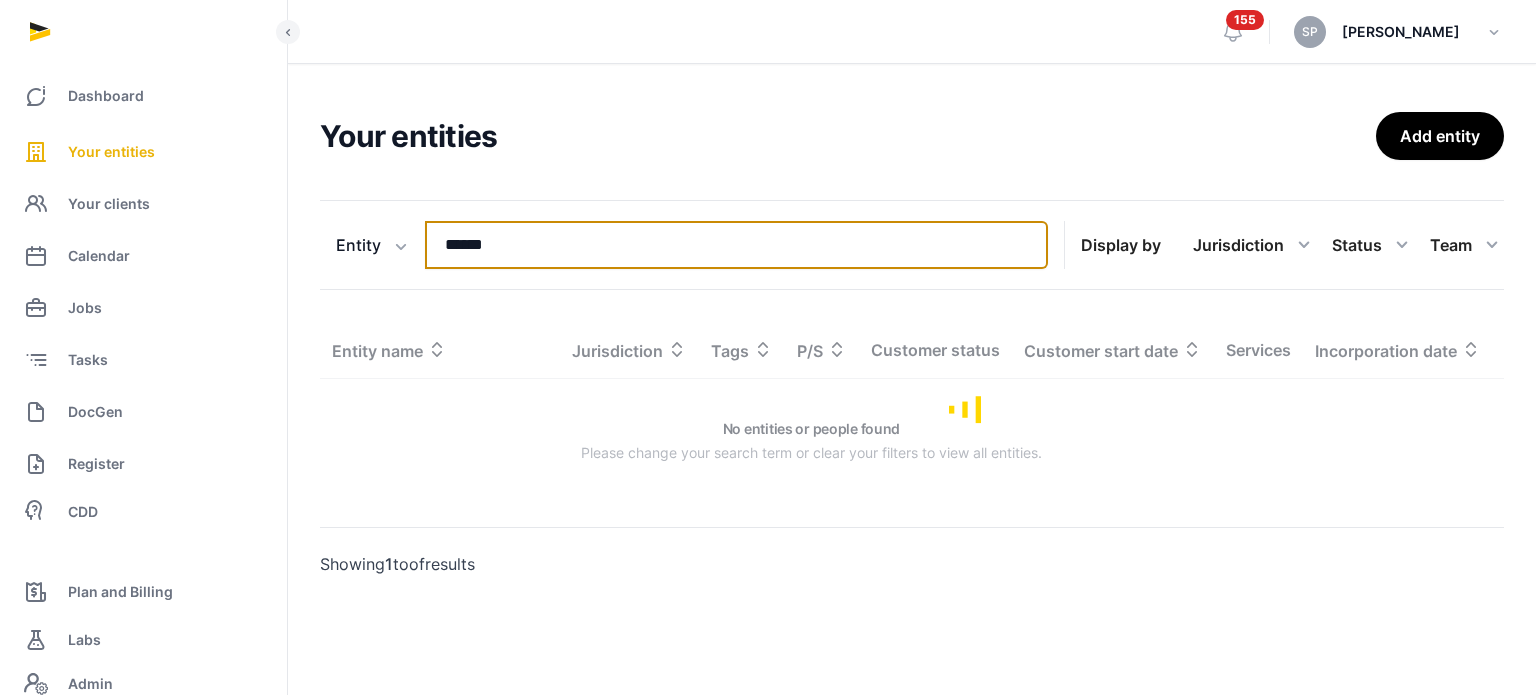 click on "******" at bounding box center [736, 245] 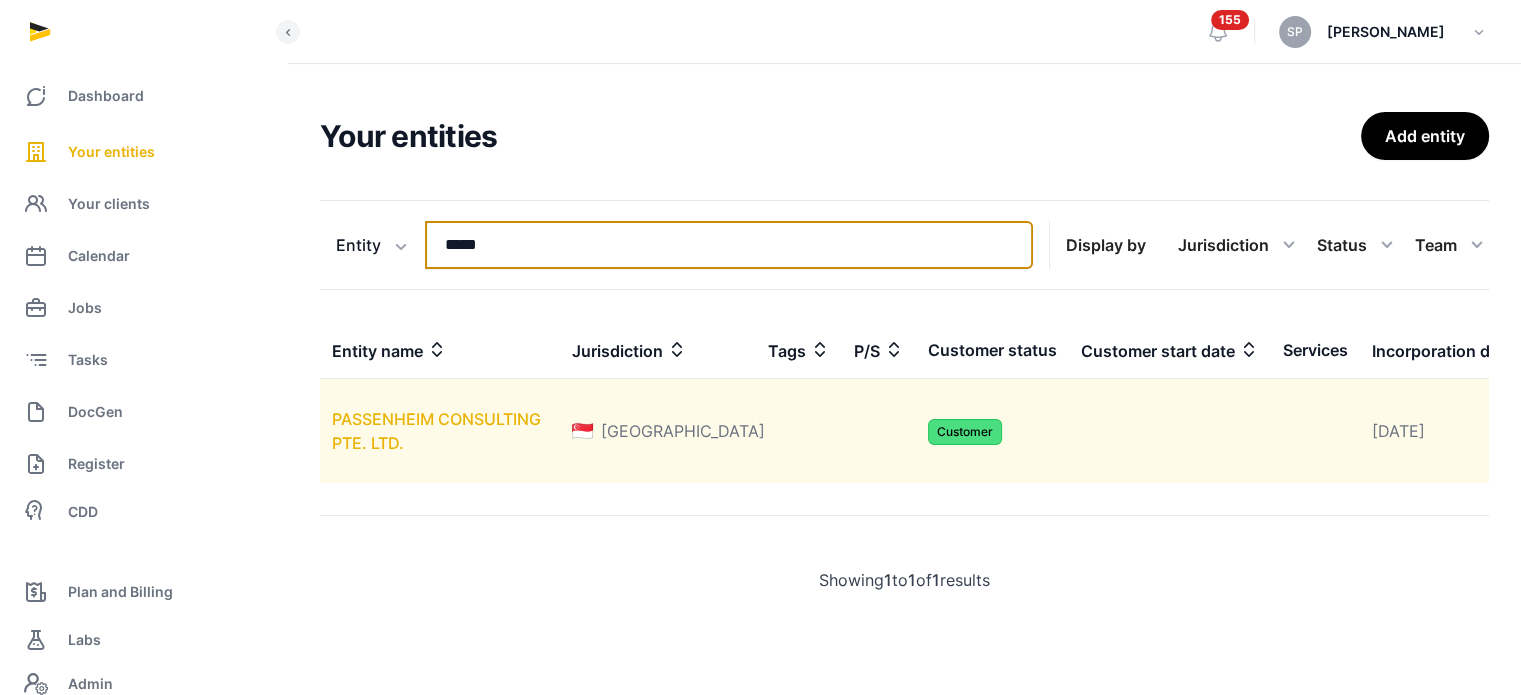 type on "*****" 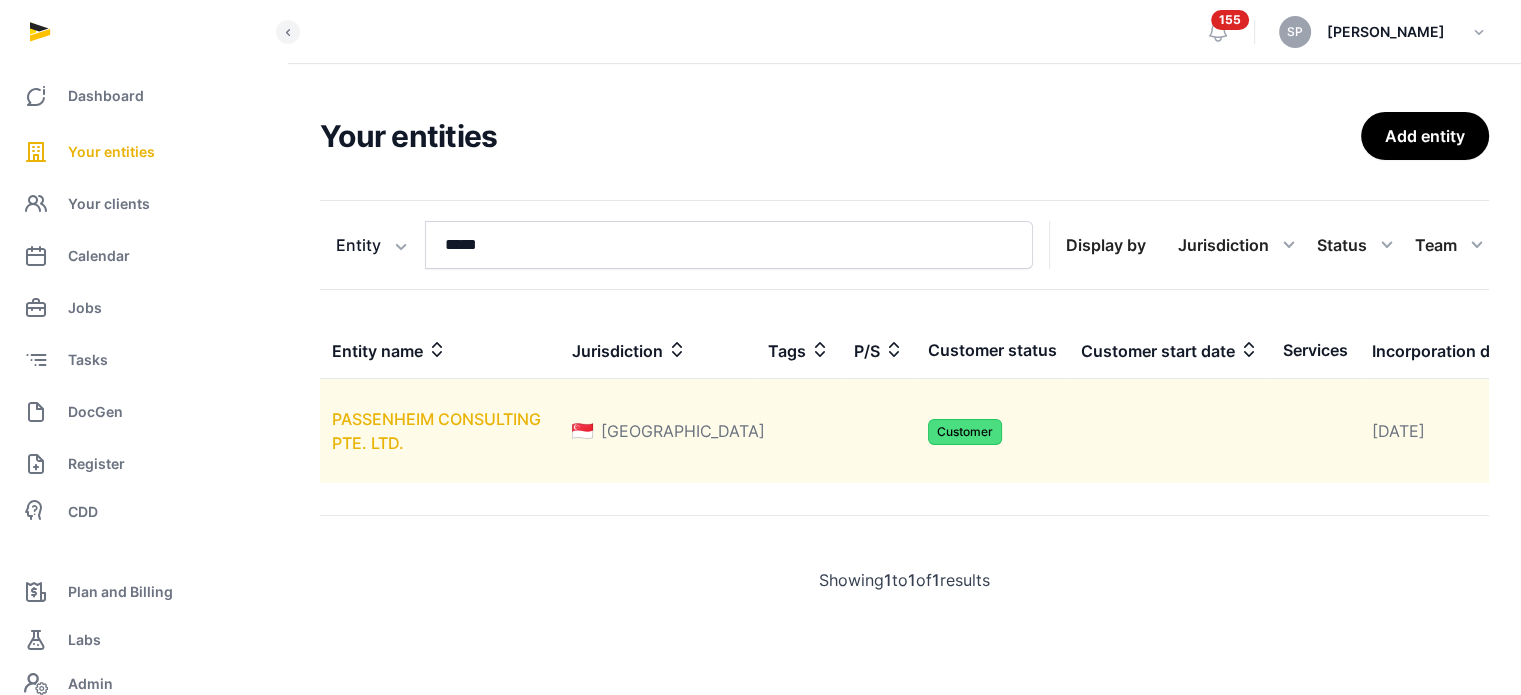 click on "PASSENHEIM CONSULTING PTE. LTD." at bounding box center (436, 431) 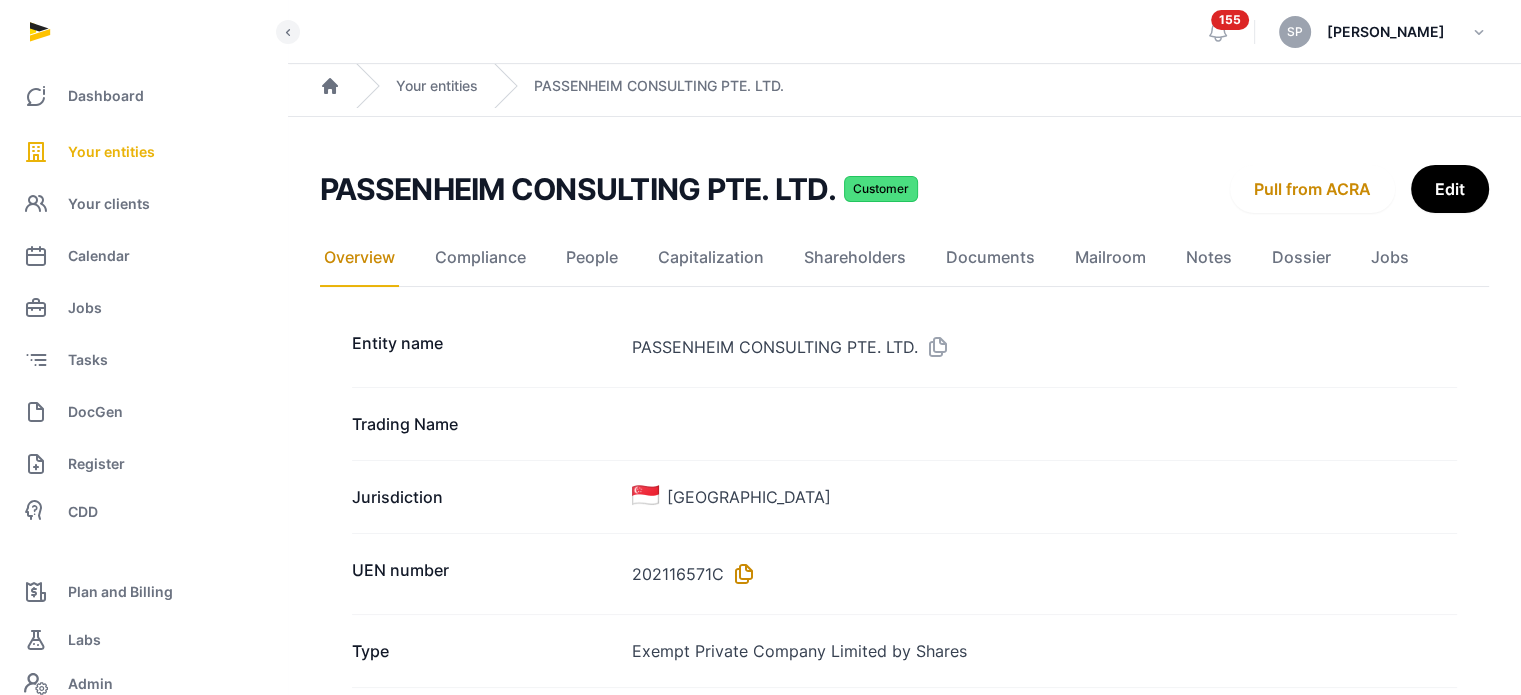 click at bounding box center (740, 574) 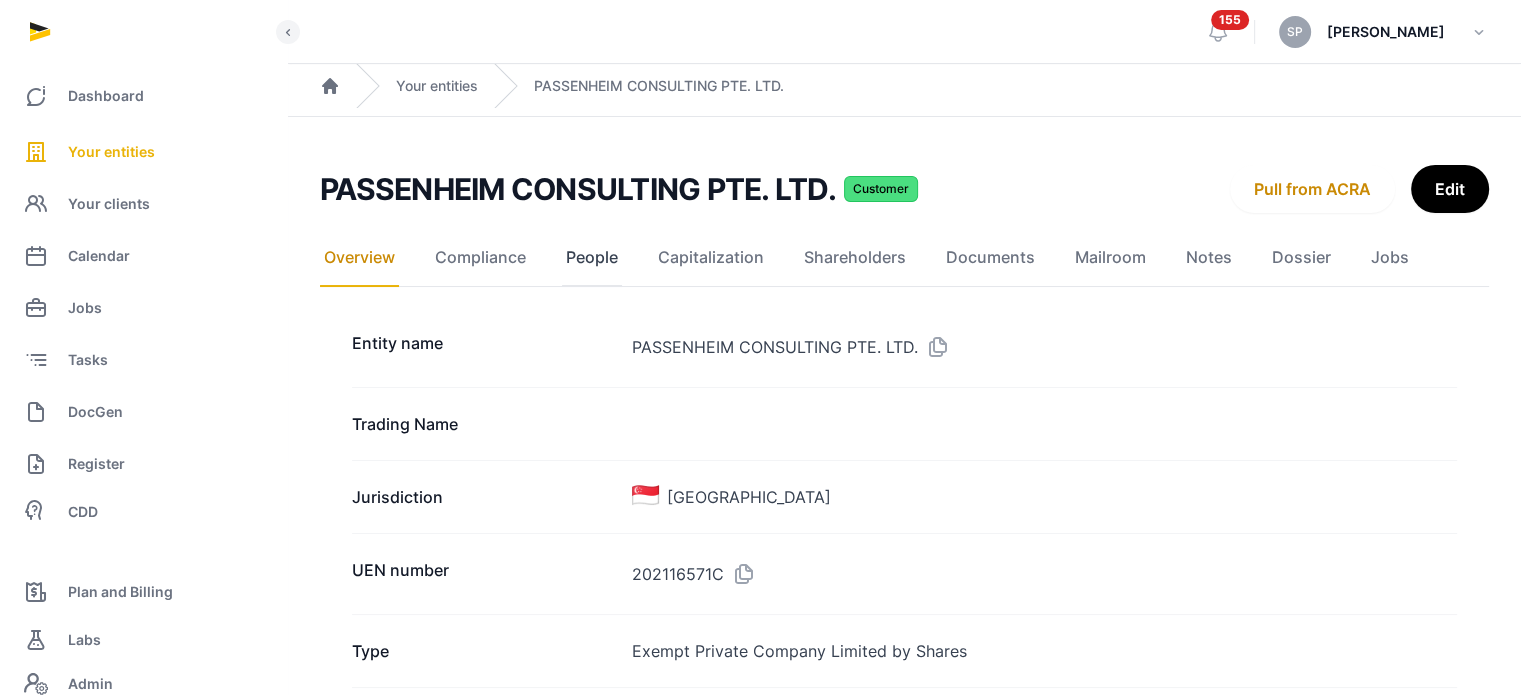 click on "People" 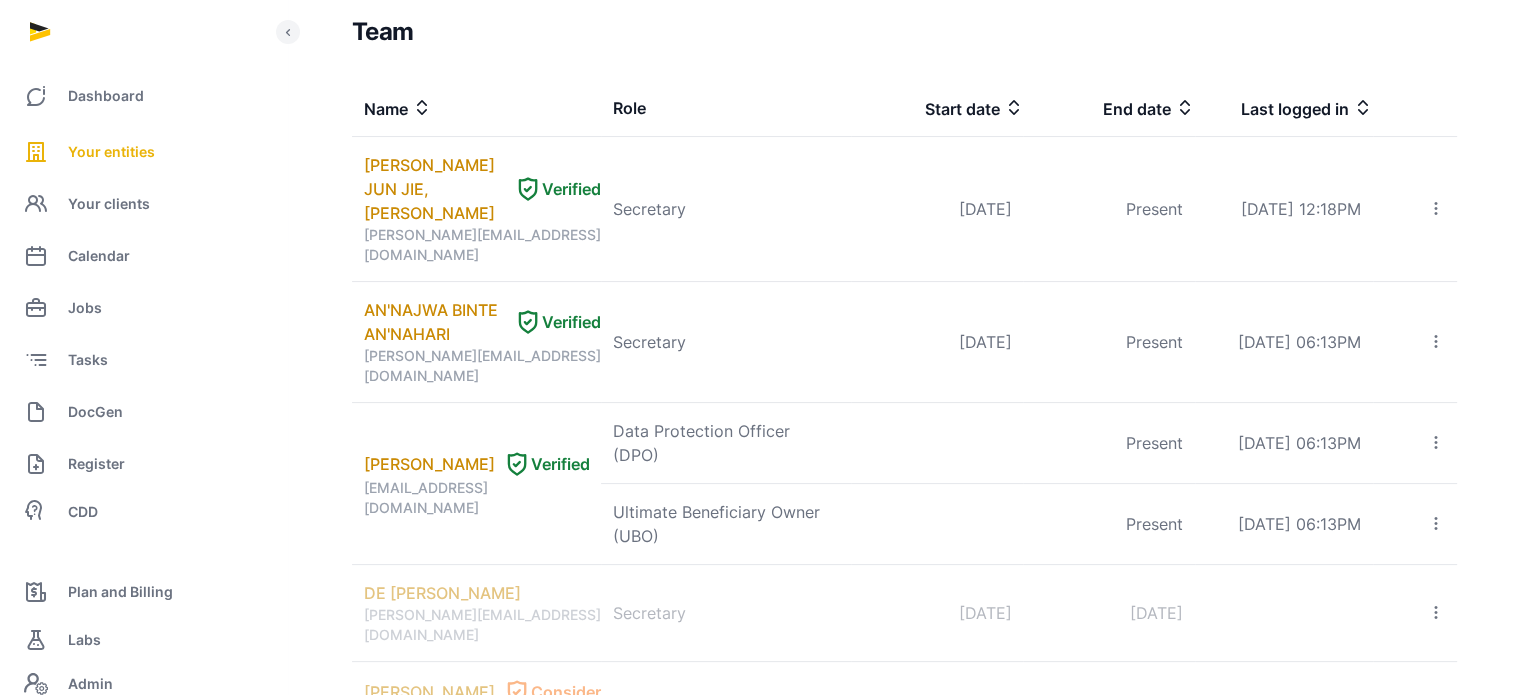 scroll, scrollTop: 326, scrollLeft: 0, axis: vertical 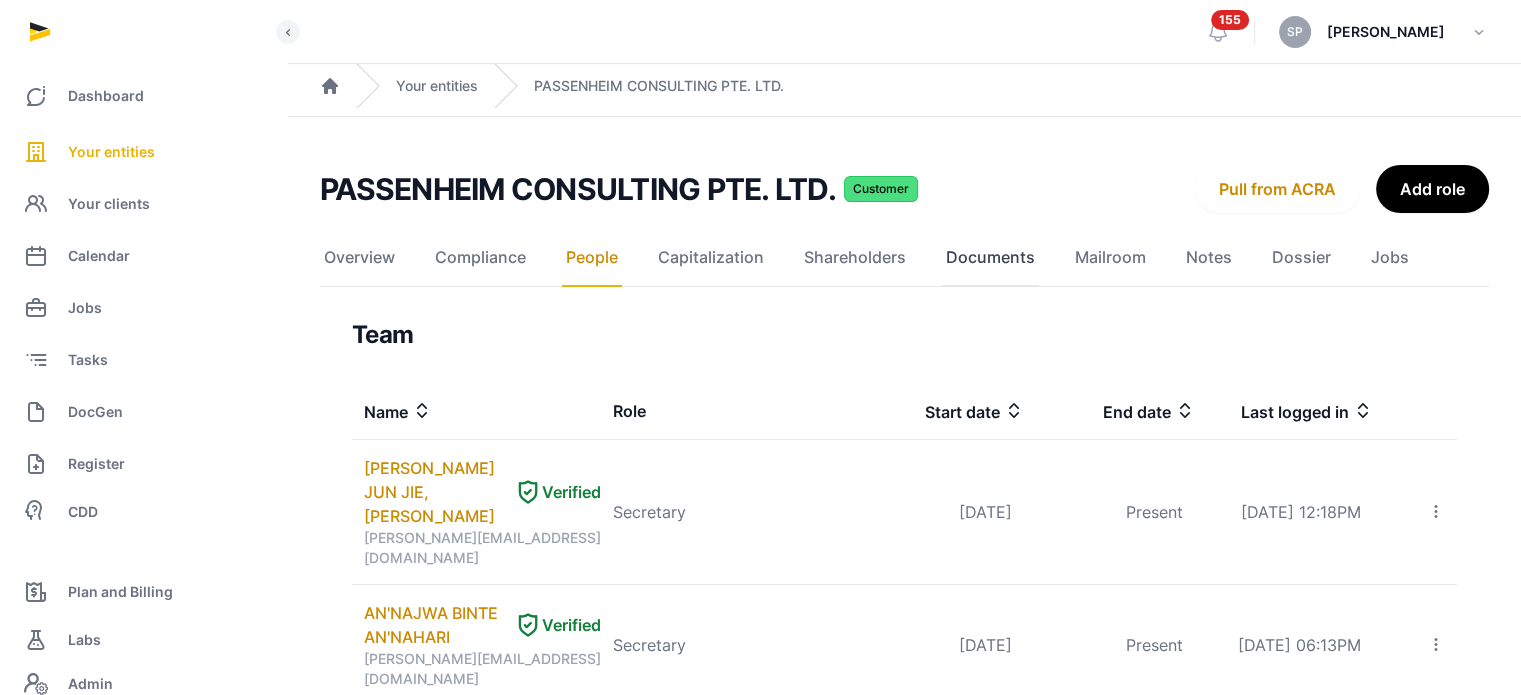 click on "Documents" 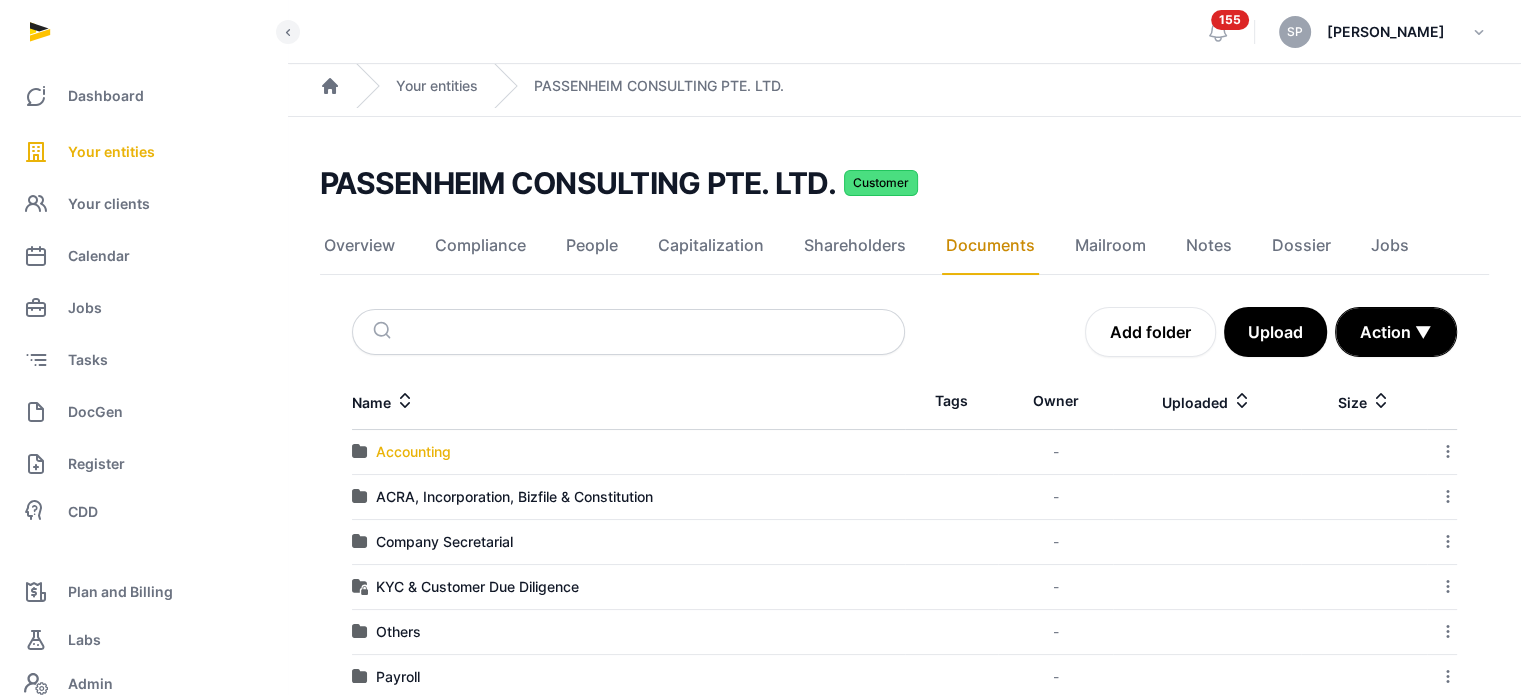 click on "Accounting" at bounding box center (413, 452) 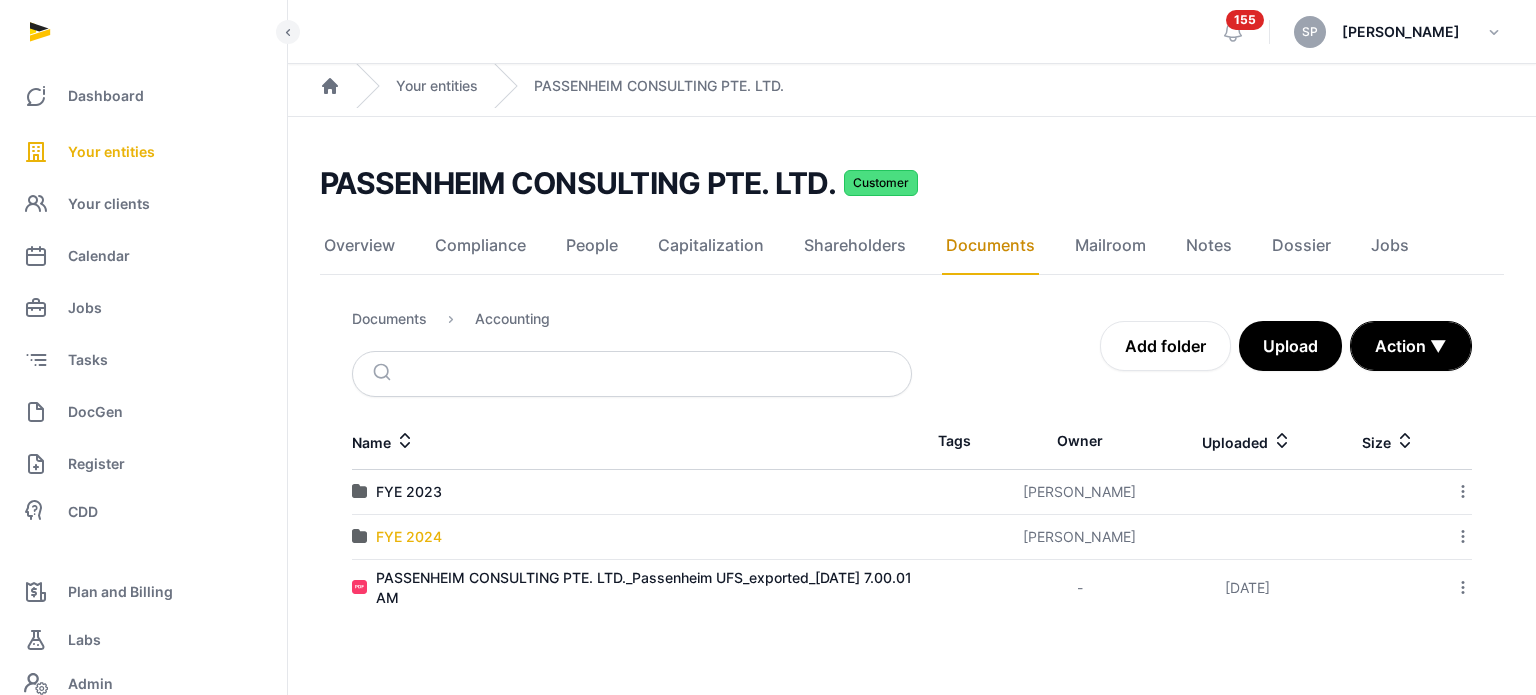click on "FYE 2024" at bounding box center (409, 537) 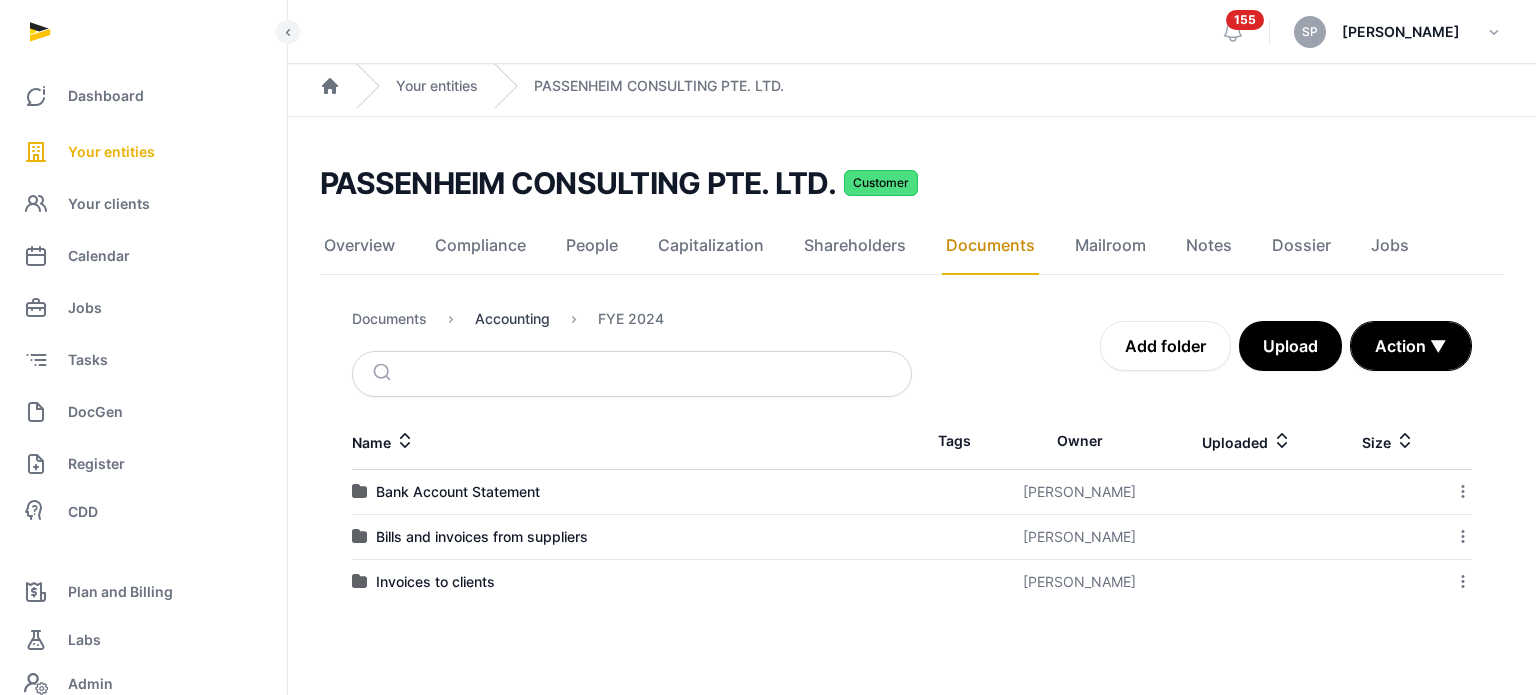 click on "Accounting" at bounding box center (512, 319) 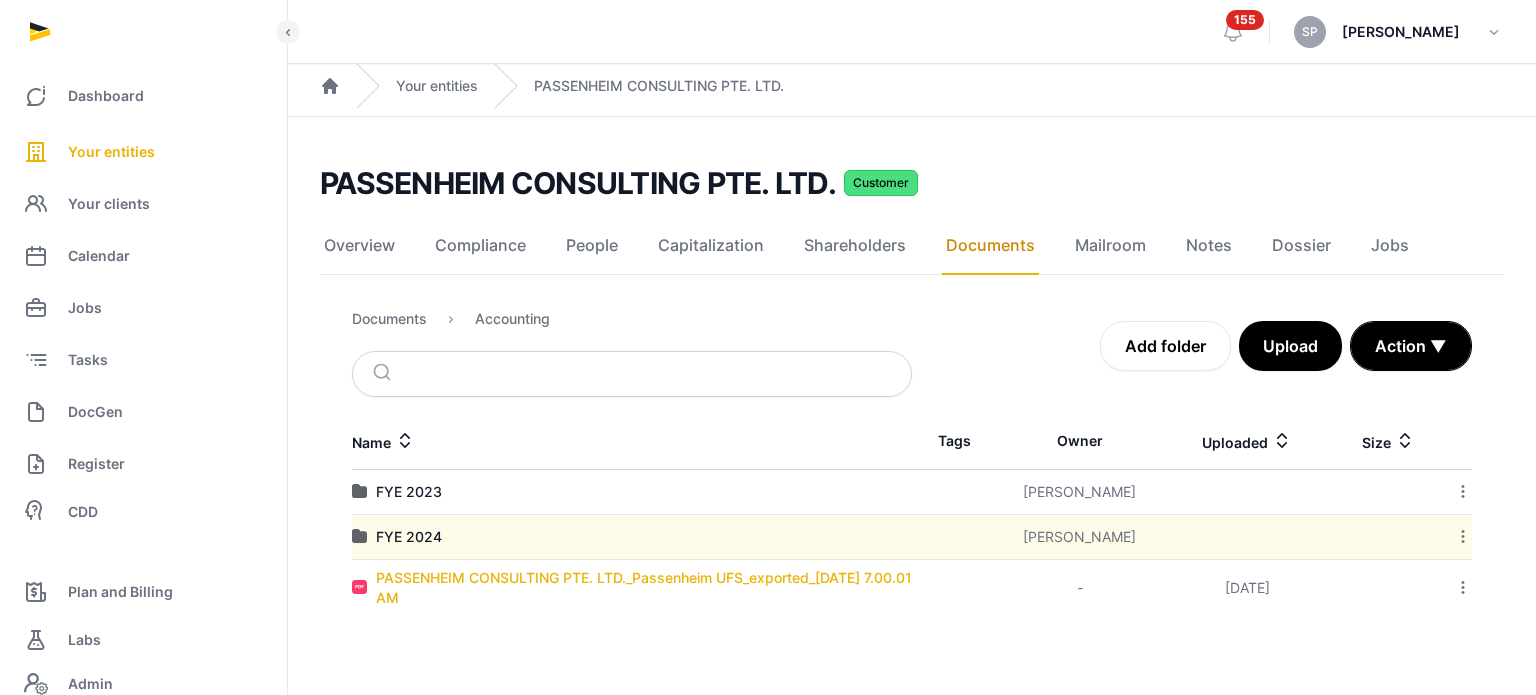 click on "PASSENHEIM CONSULTING PTE. LTD._Passenheim UFS_exported_[DATE] 7.00.01 AM" at bounding box center [644, 588] 